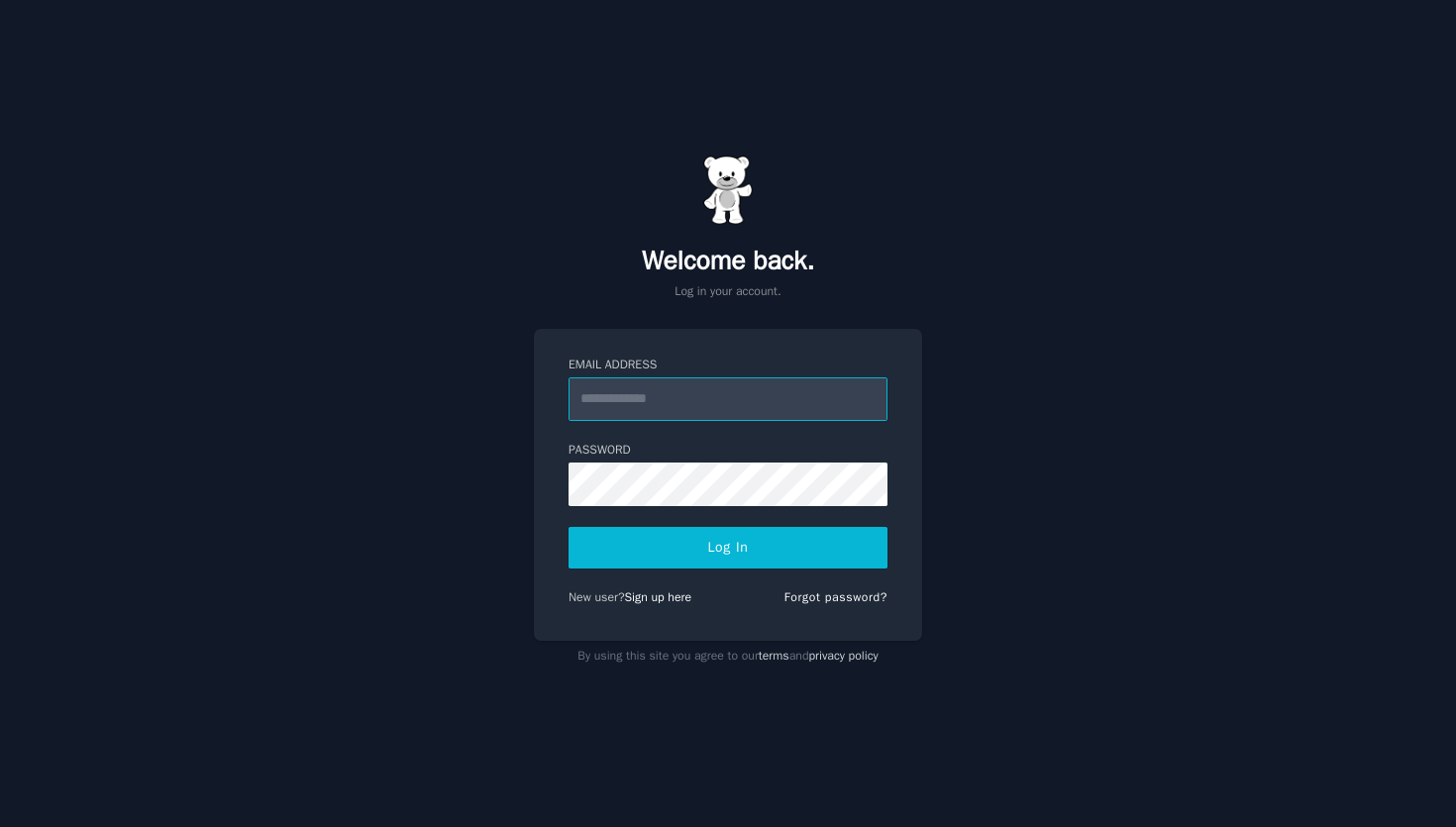 scroll, scrollTop: 0, scrollLeft: 0, axis: both 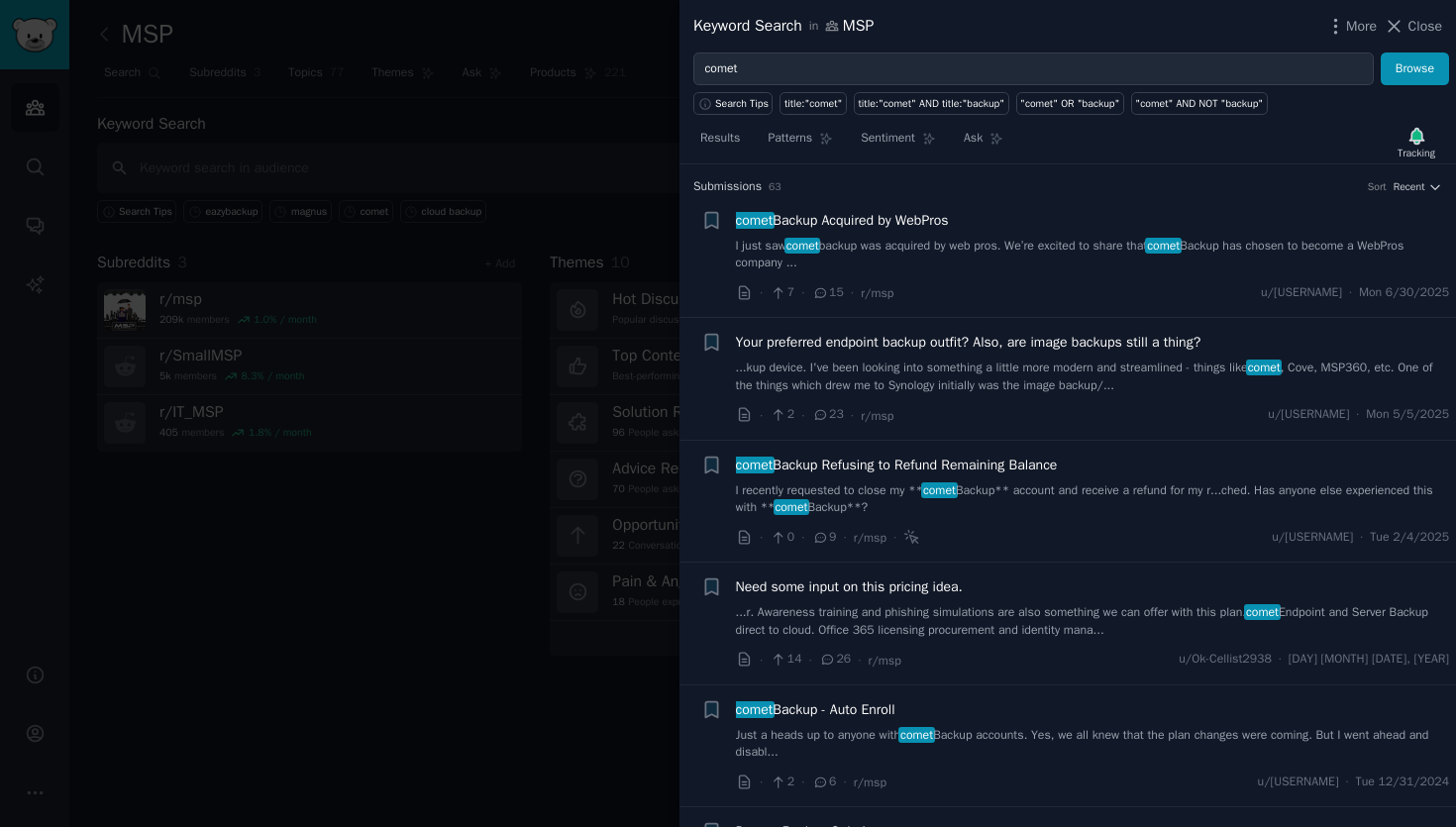 click on "comet  Backup Acquired by WebPros" at bounding box center (842, 220) 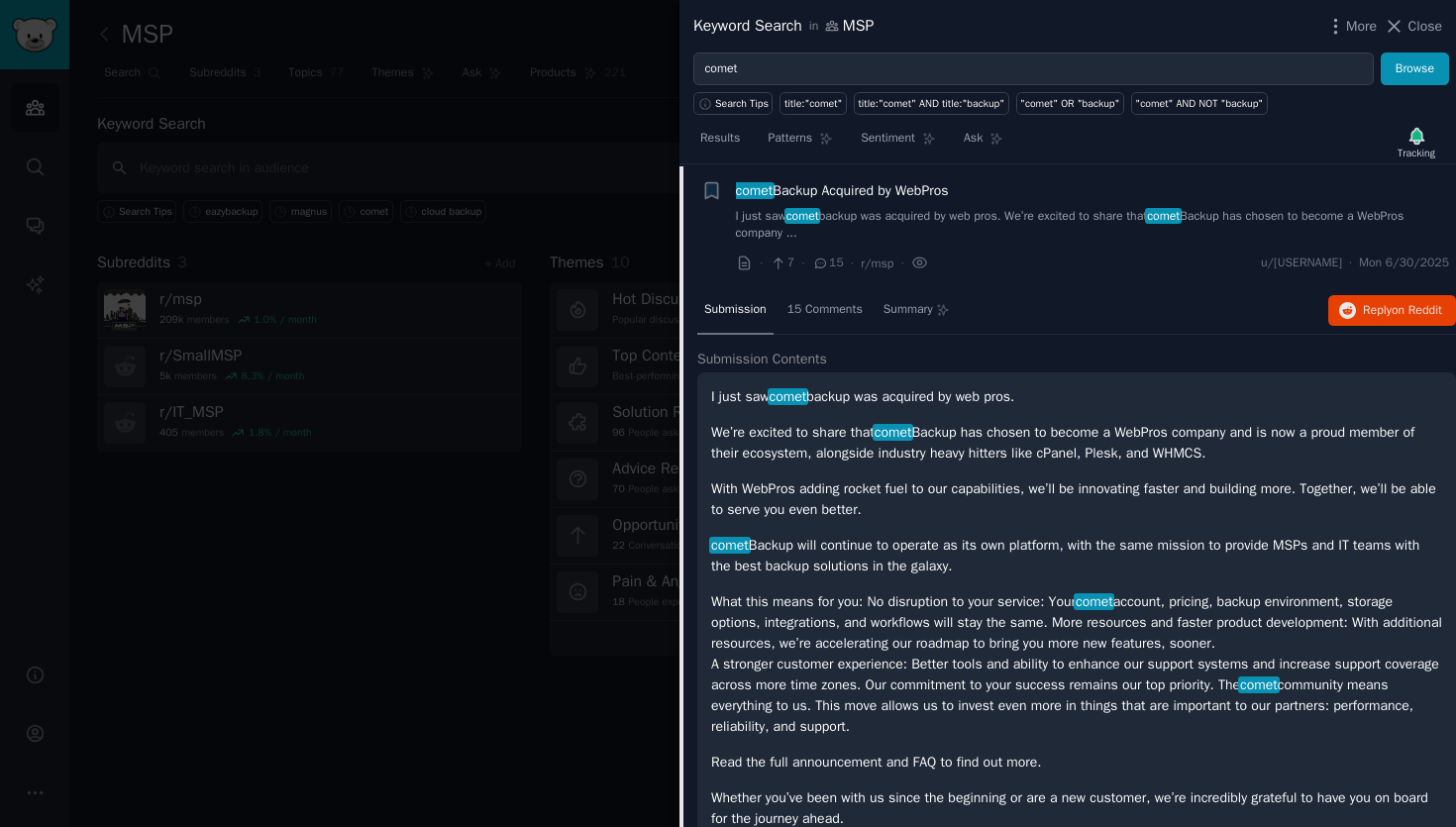 scroll, scrollTop: 31, scrollLeft: 0, axis: vertical 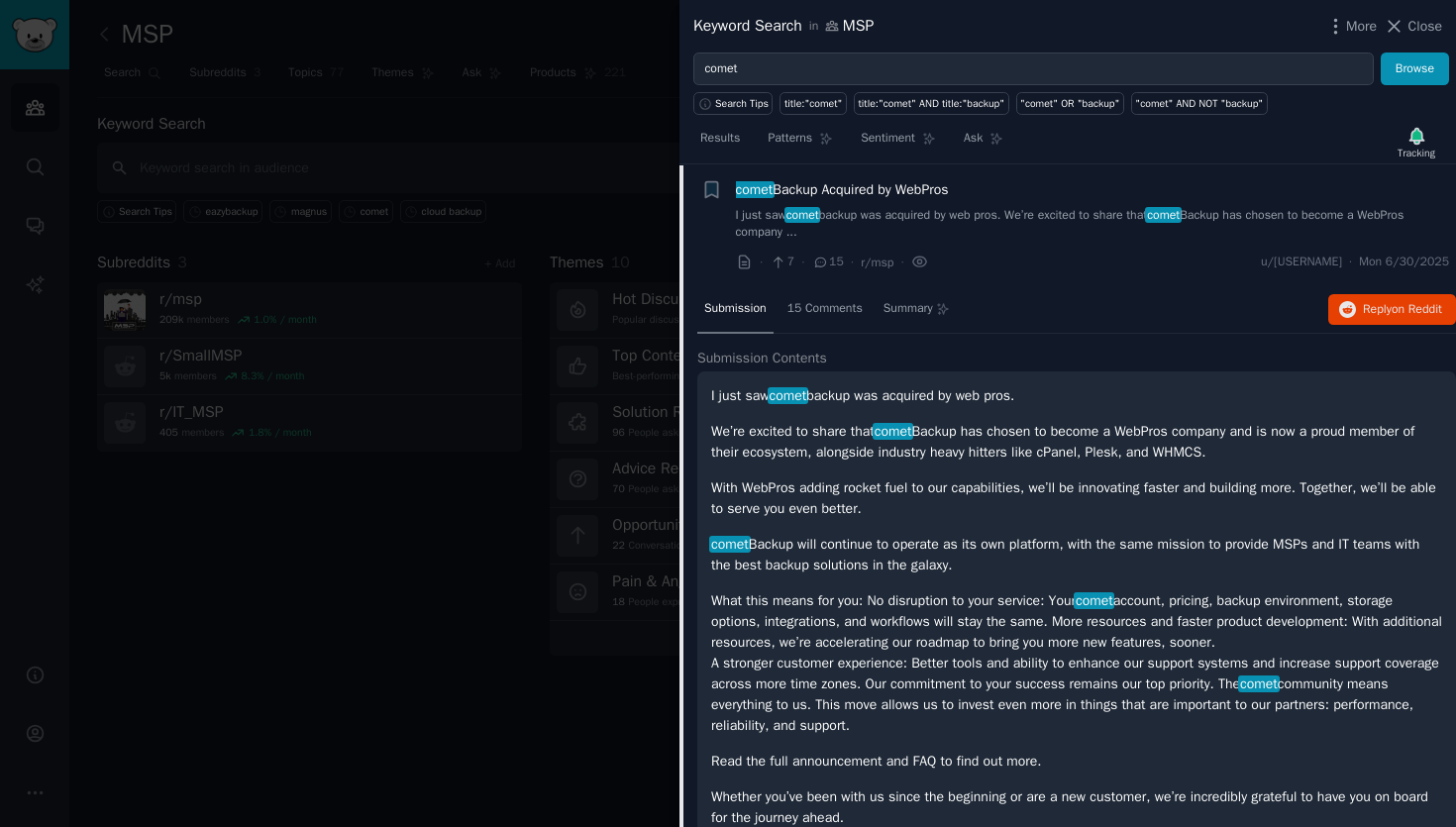 click on "comet  Backup Acquired by WebPros I just saw  comet  backup was acquired
by web pros.
We’re excited to share that  comet  Backup has chosen to become a WebPros company ..." at bounding box center (1092, 210) 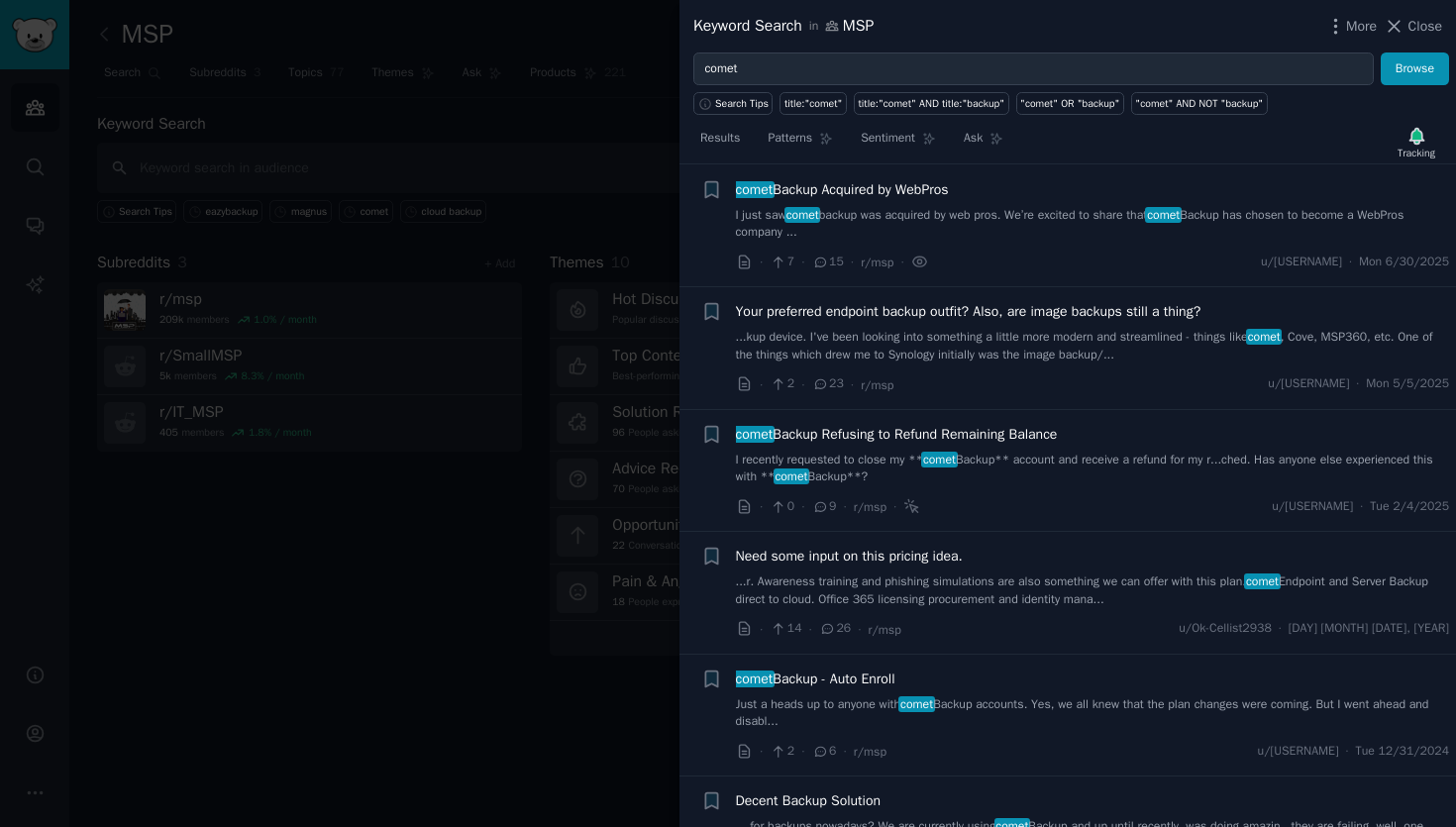 click on "comet  Backup Acquired by WebPros" at bounding box center [842, 189] 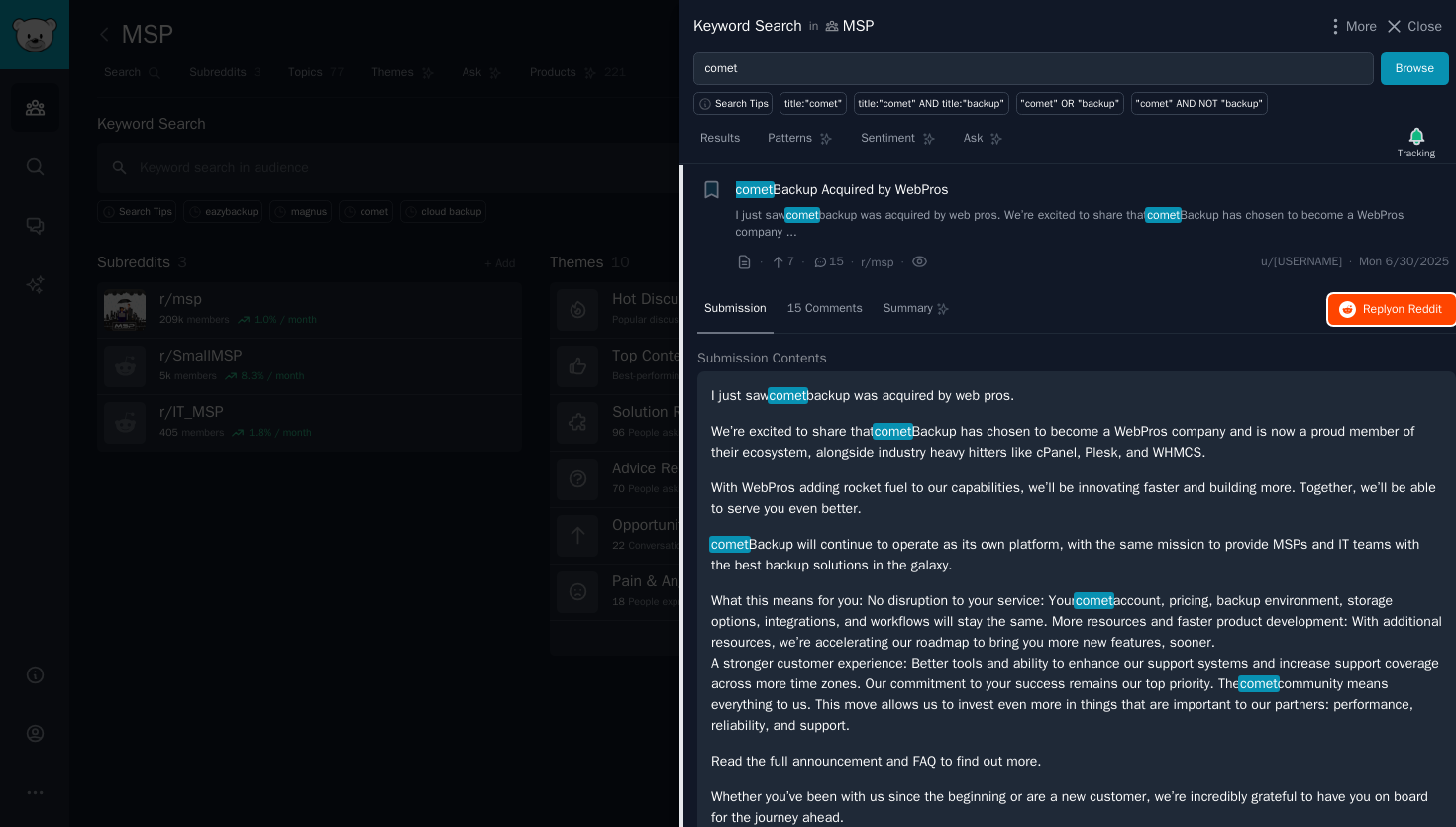 click on "on Reddit" at bounding box center (1416, 309) 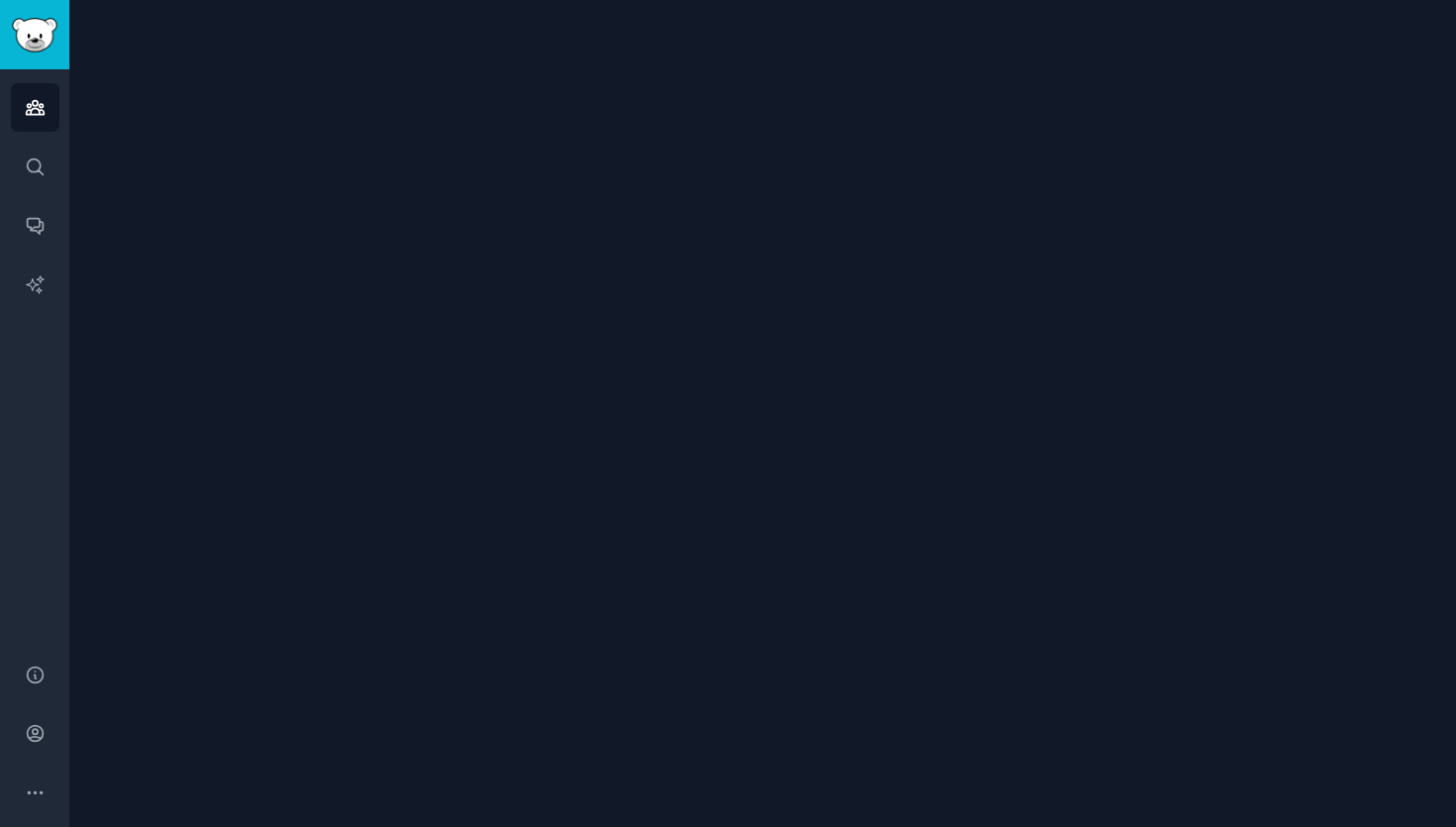 scroll, scrollTop: 0, scrollLeft: 0, axis: both 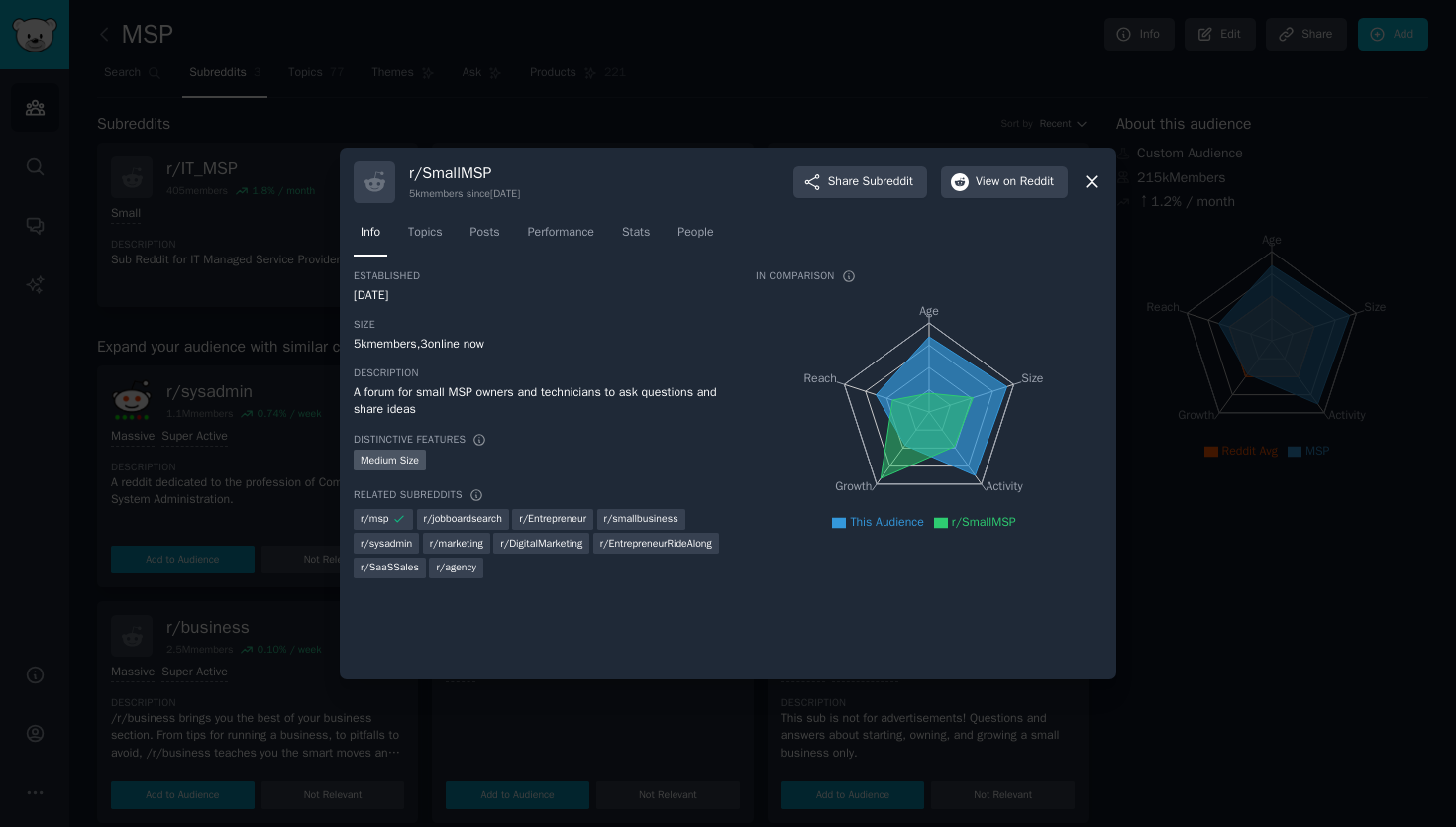 click on "r/ SmallMSP 5k  members since  02/21/2022 Share  Subreddit View  on Reddit Info Topics Posts Performance Stats People Established 02/21/2022 Size 5k  members,  3  online now Description A forum for small MSP owners and technicians to ask questions and share ideas Distinctive Features Medium Size Related Subreddits r/ msp r/ jobboardsearch r/ Entrepreneur r/ smallbusiness r/ sysadmin r/ marketing r/ DigitalMarketing r/ EntrepreneurRideAlong r/ SaaSSales r/ agency In Comparison Age Size Activity Growth Reach This Audience r/SmallMSP" at bounding box center [728, 414] 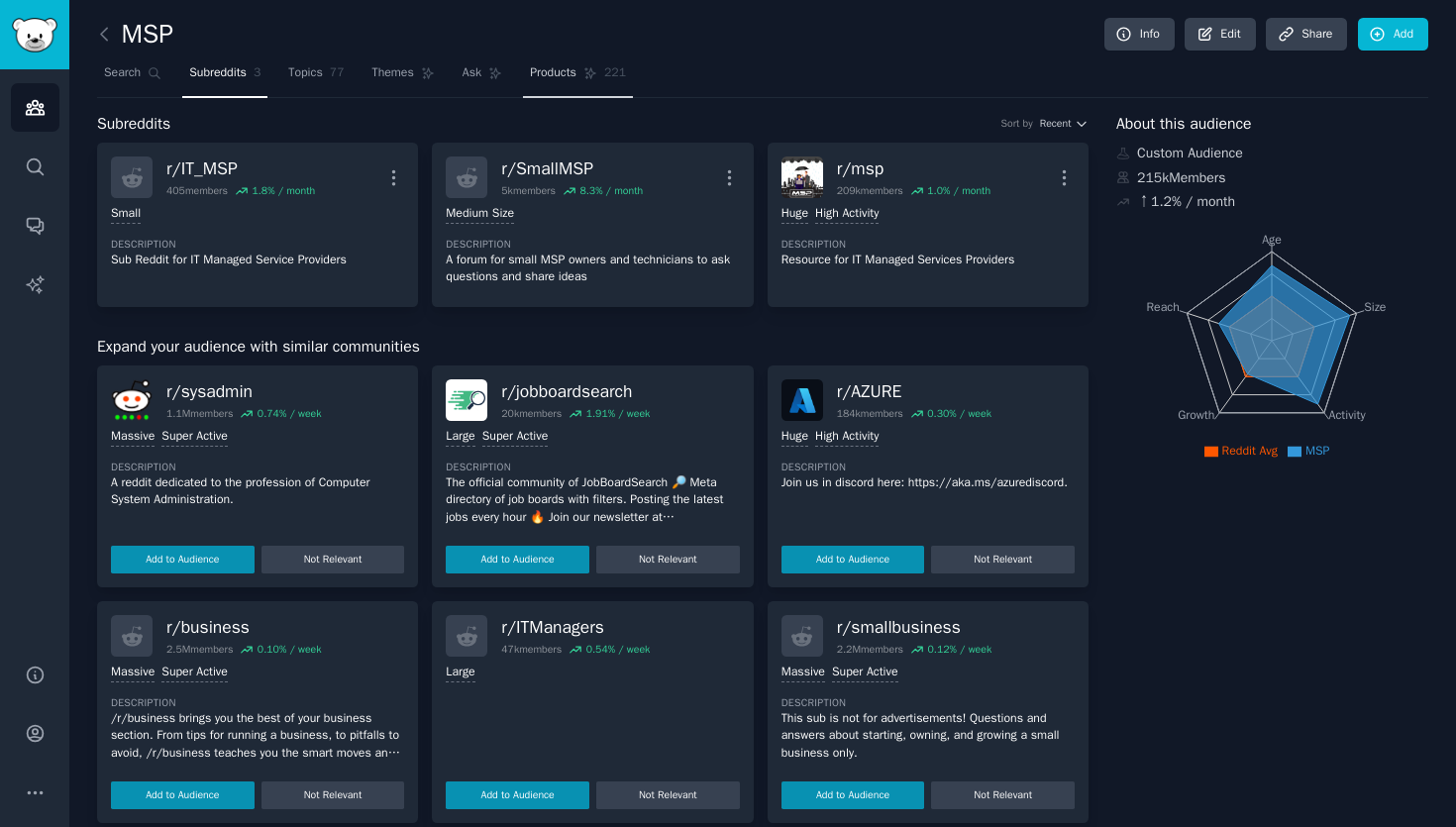 click on "Products" at bounding box center [553, 73] 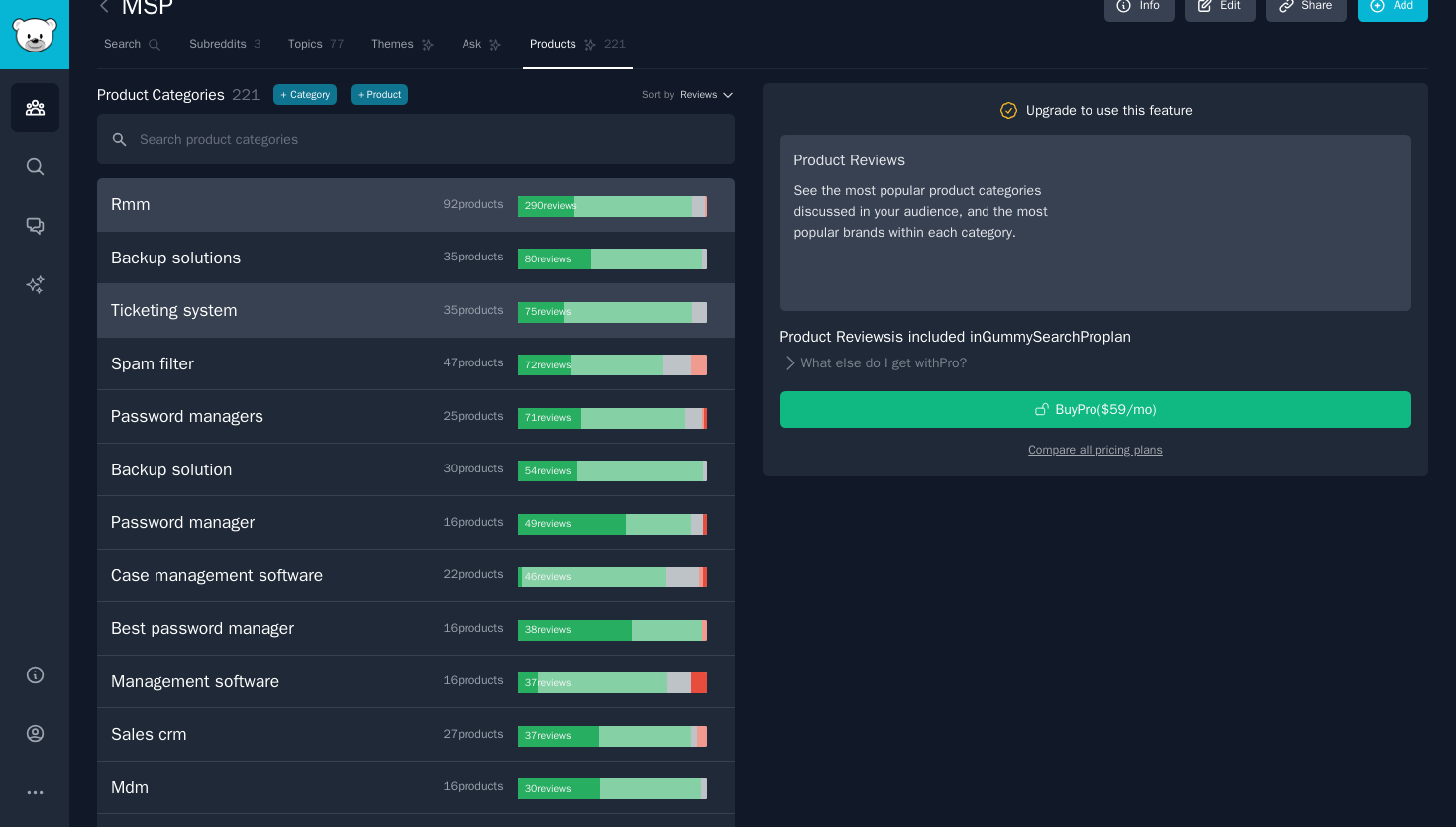 scroll, scrollTop: 0, scrollLeft: 0, axis: both 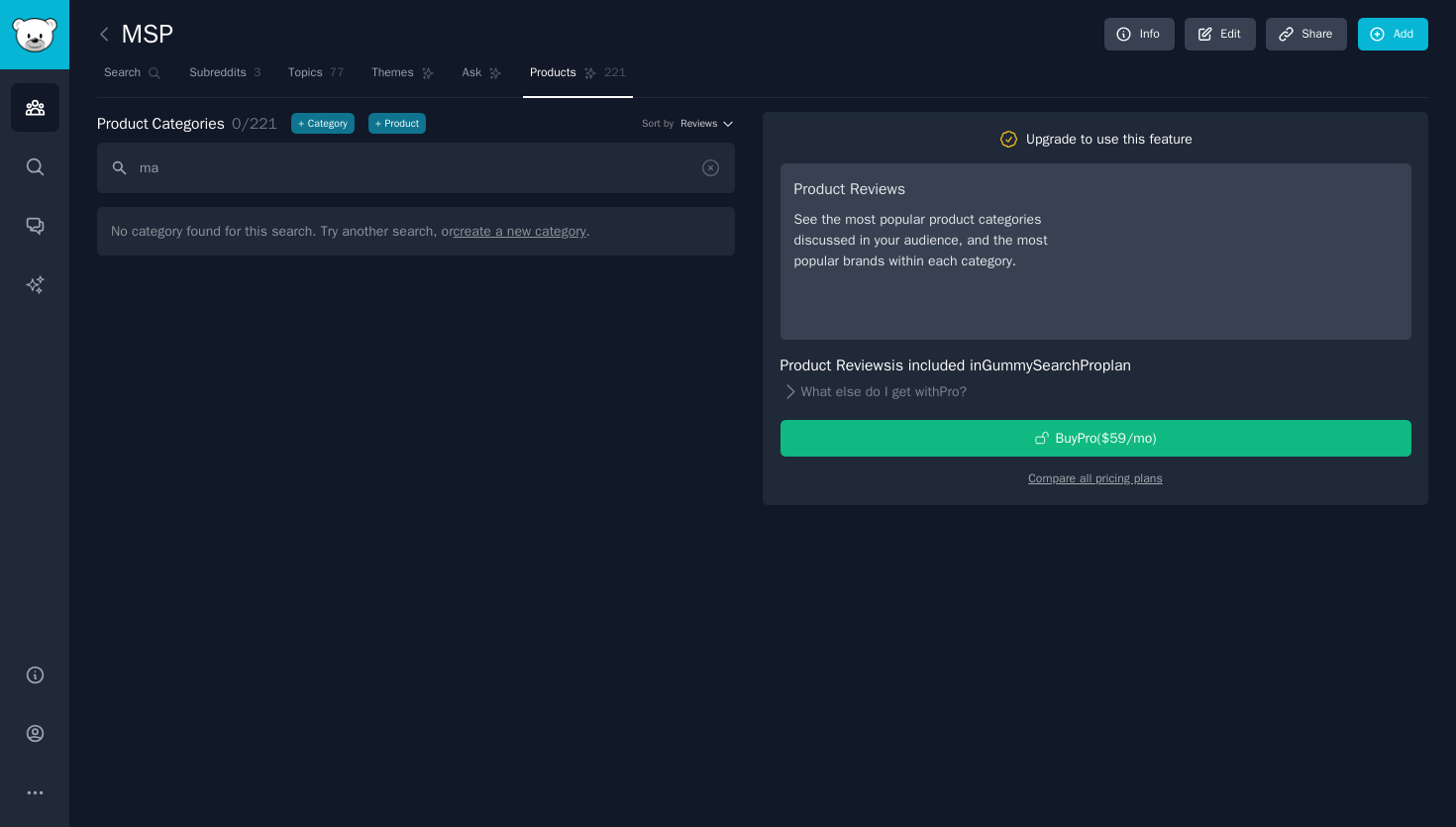 type on "m" 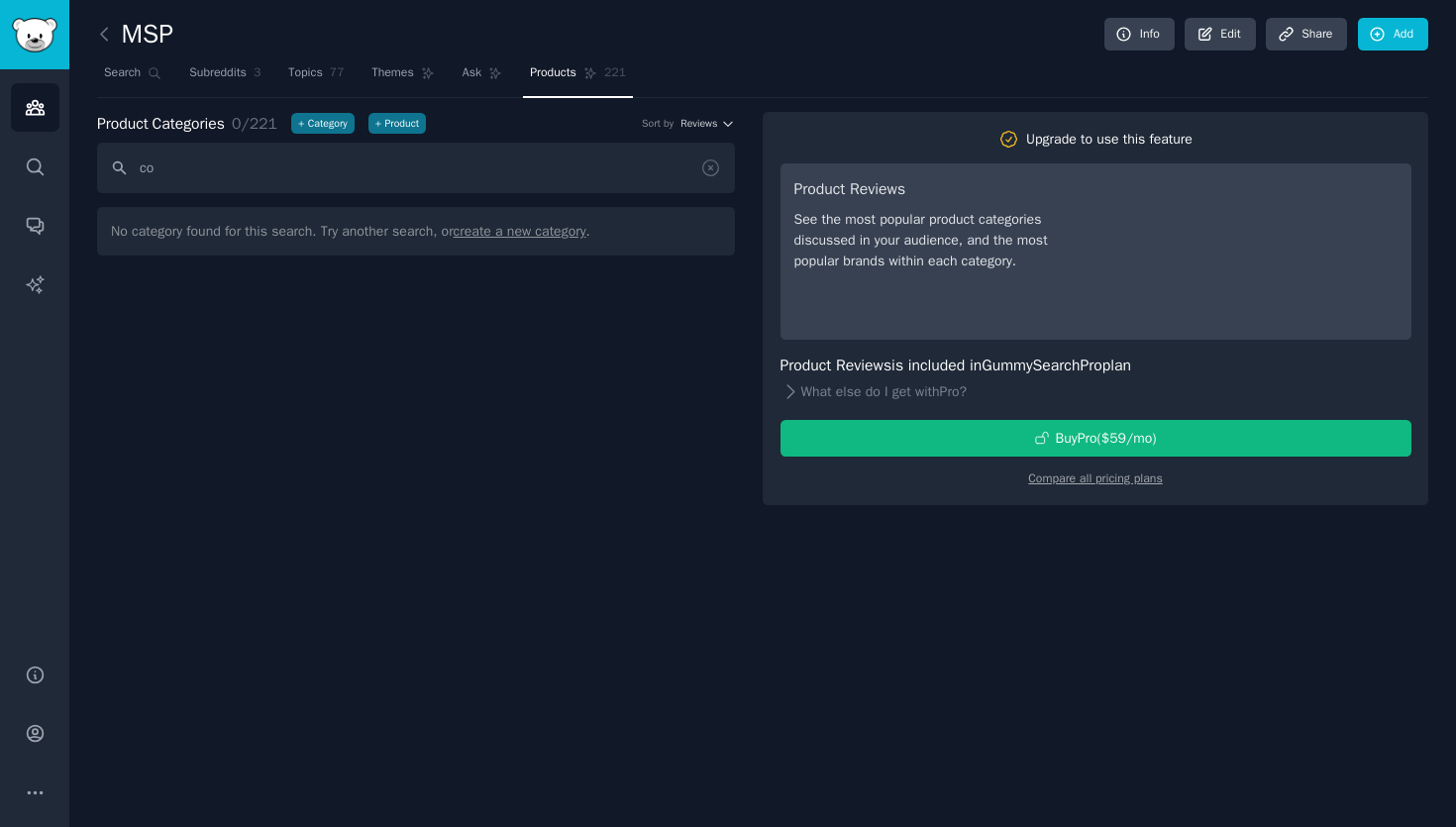 type on "c" 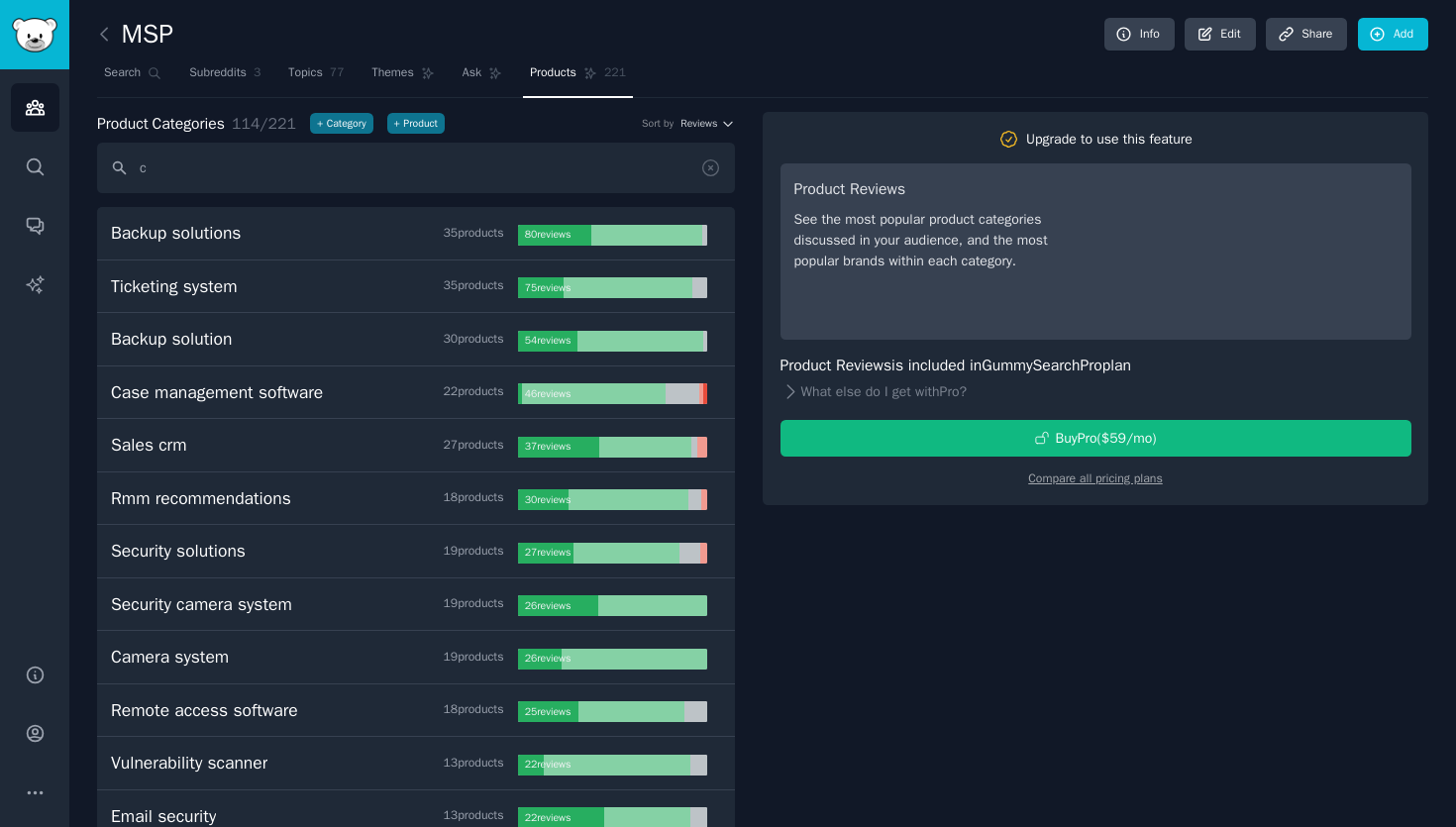 type 